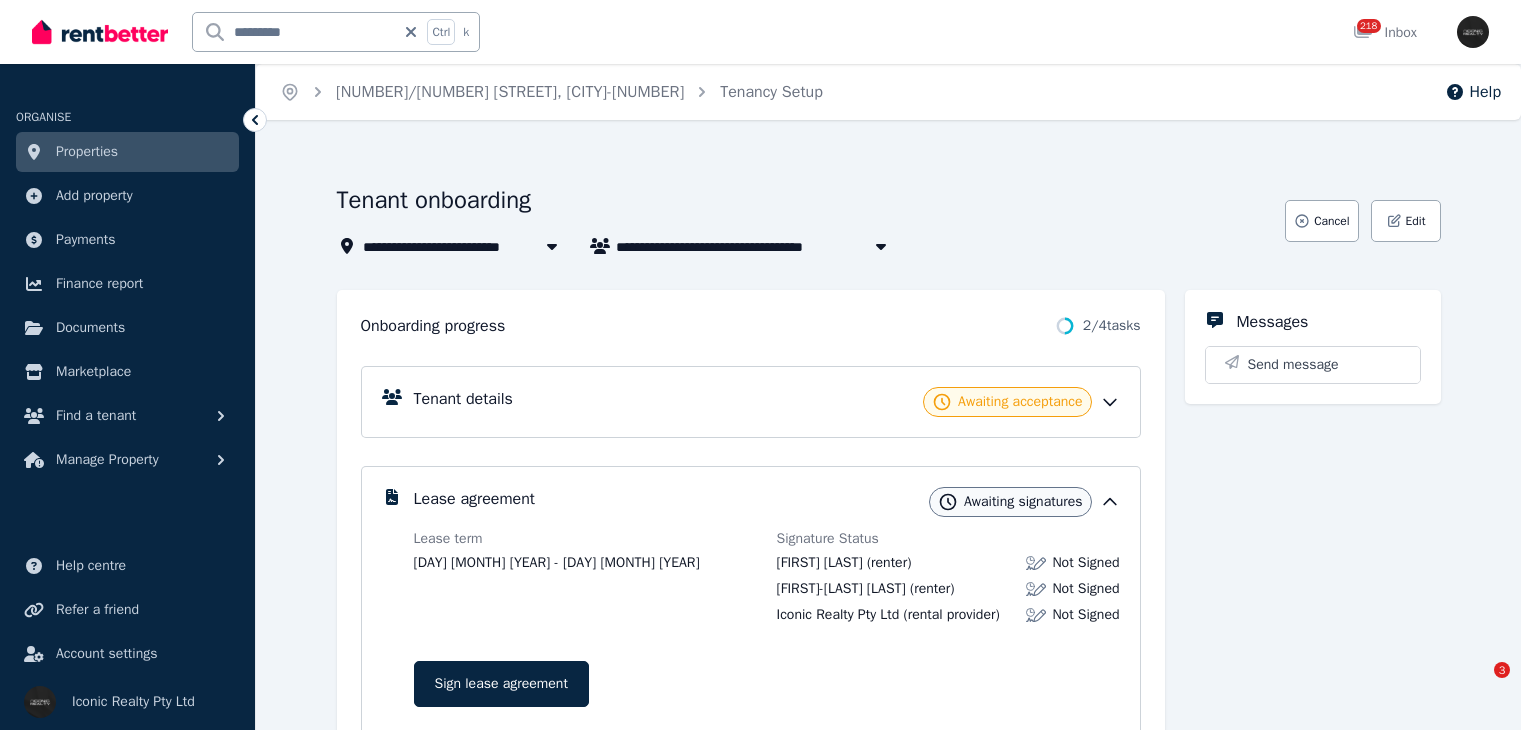 scroll, scrollTop: 0, scrollLeft: 0, axis: both 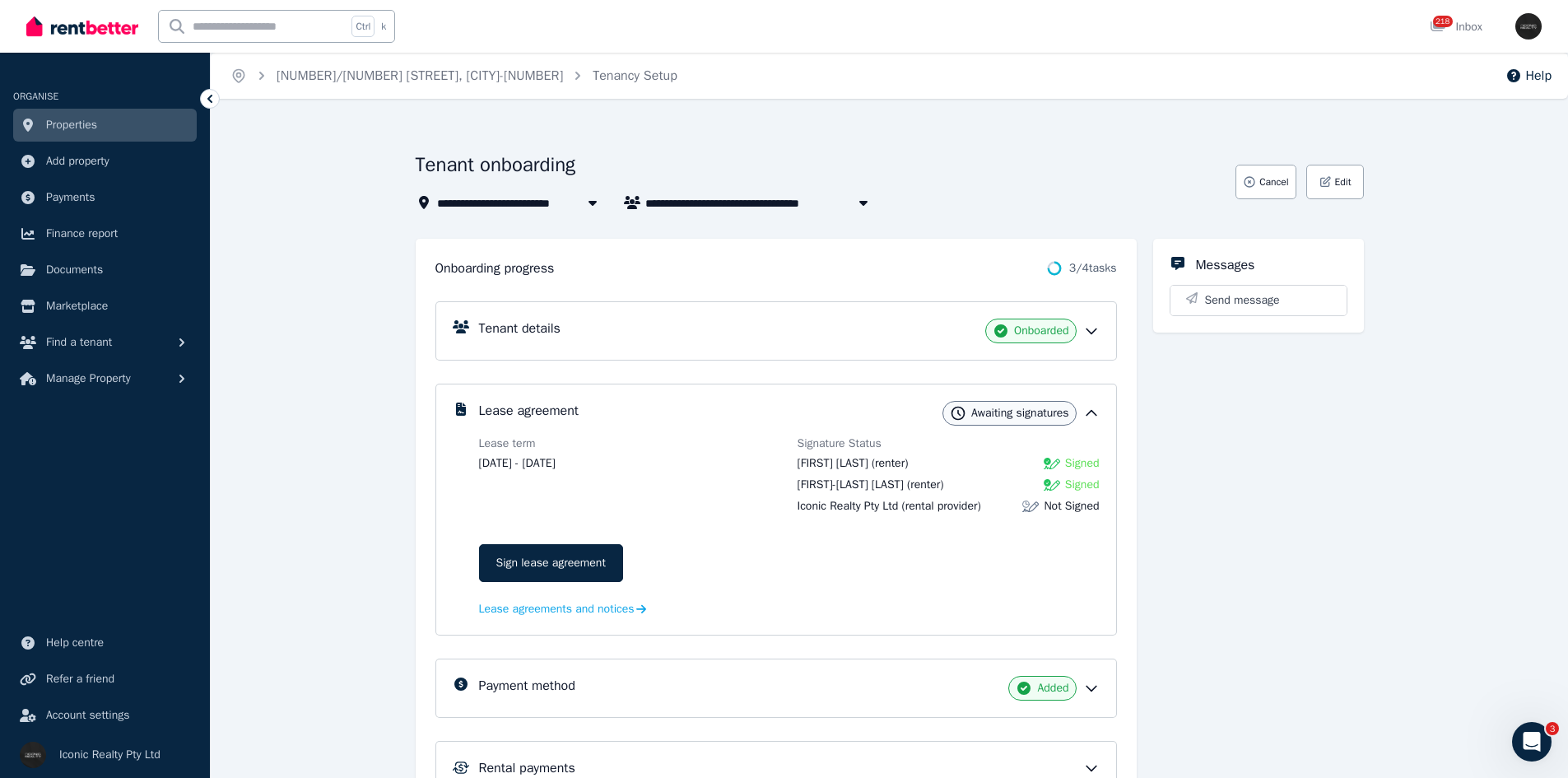 click on "**********" at bounding box center (889, 553) 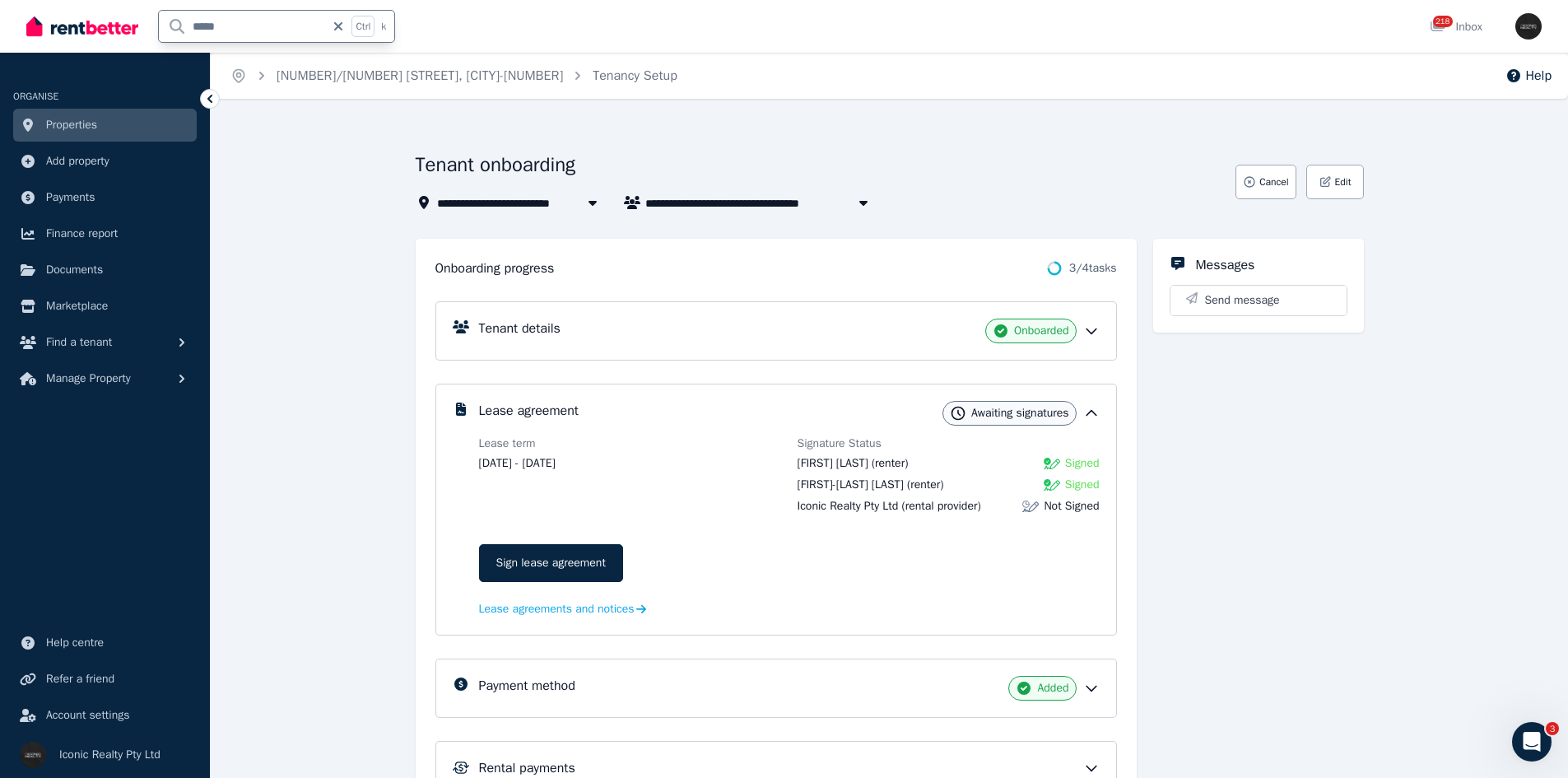 type on "***" 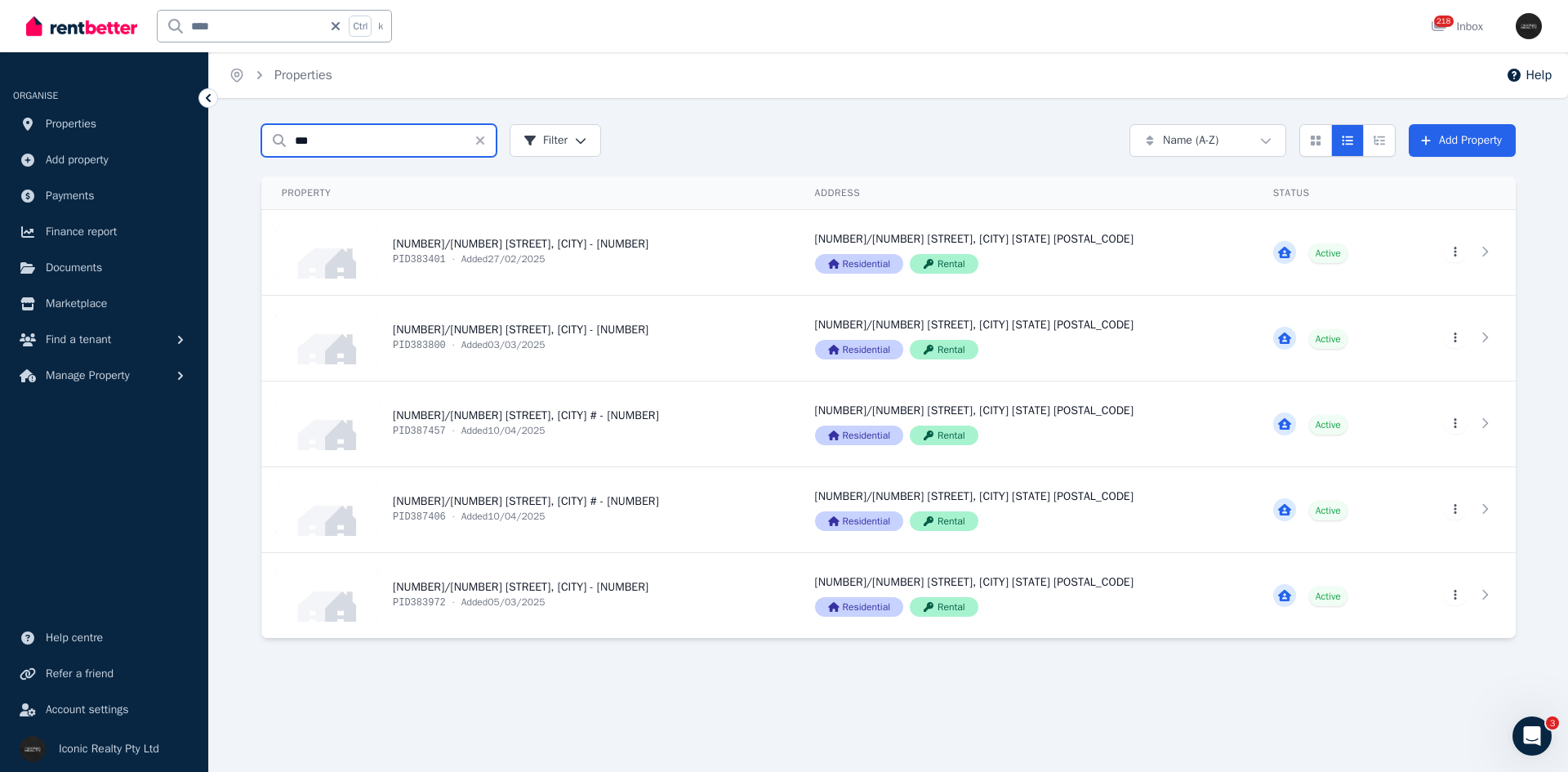 click on "***" at bounding box center (379, 141) 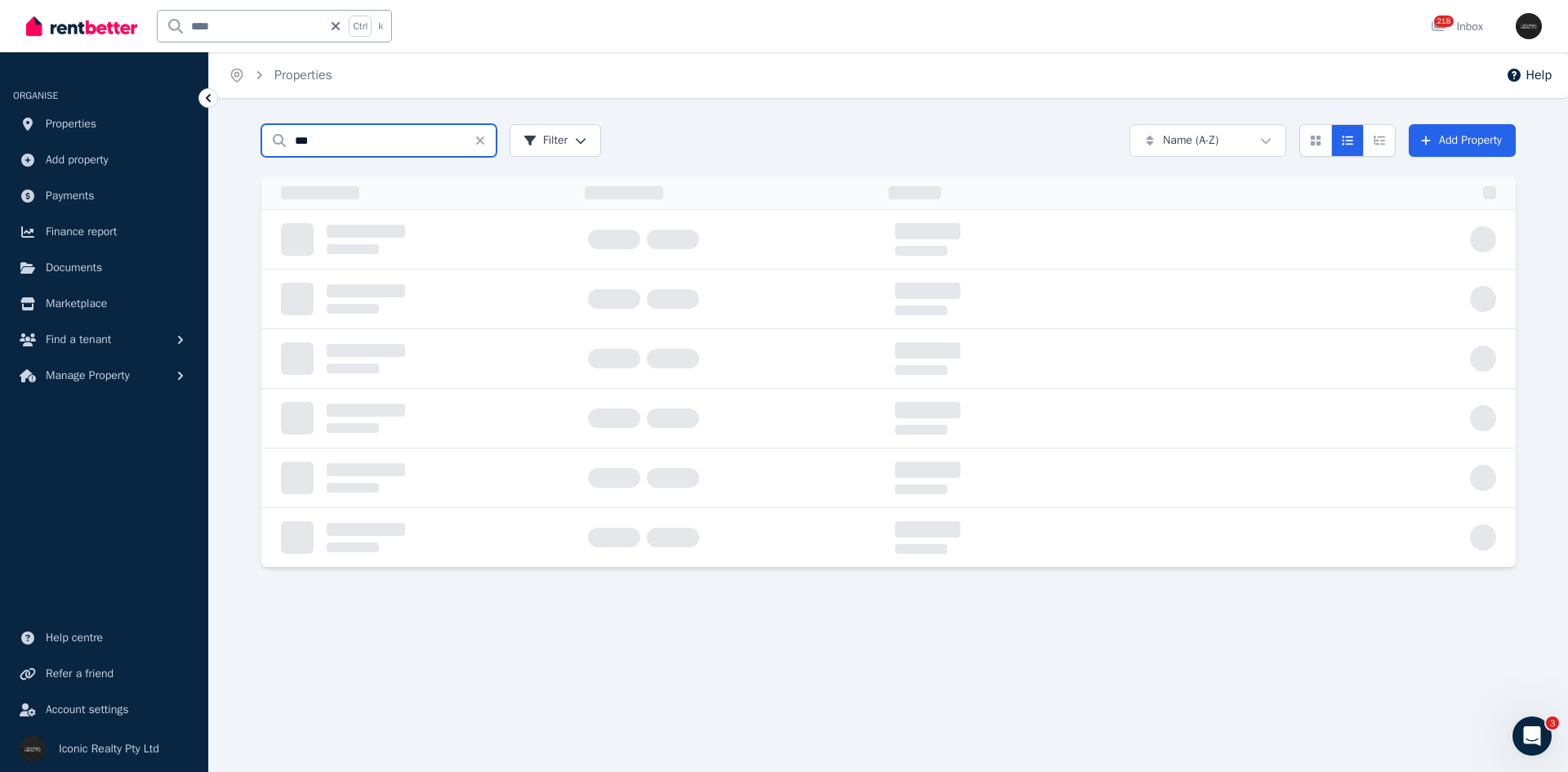 type on "***" 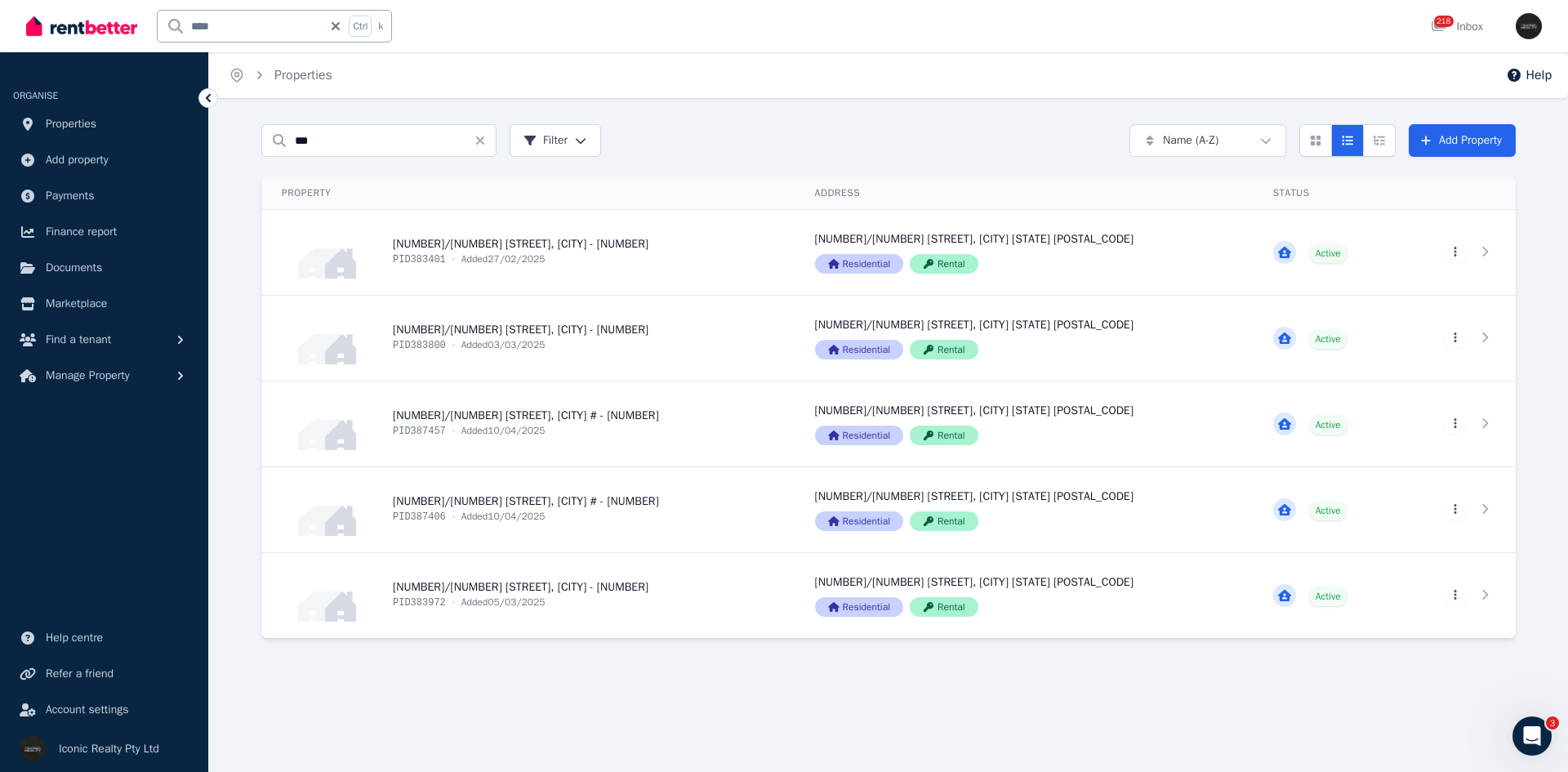 click on "Home Properties Help Search properties *** Filter Name (A-Z) Add Property Property Address Status Actions 2/329 Maroubra Rd, Maroubra - 76 PID  383401 · Added  27/02/2025 2/329 Maroubra Rd, Maroubra NSW 2035 Residential Rental Active View property details 2/329 Maroubra Rd, Maroubra NSW 2035 Residential Rental View property details Active View property details View property details 4/109 Ebley St, Bondi Junction - 48 PID  383800 · Added  03/03/2025 4/109 Ebley St, Bondi Junction NSW 2022 Residential Rental Active View property details 4/109 Ebley St, Bondi Junction NSW 2022 Residential Rental View property details Active View property details View property details 6/109 Ebley St, Bondi Junction # - 121 PID  387457 · Added  10/04/2025 6/109 Ebley St, Bondi Junction NSW 2022 Residential Rental Active View property details 6/109 Ebley St, Bondi Junction NSW 2022 Residential Rental View property details Active View property details View property details 7/137 Bronte Rd, Bondi Junction # - 109 PID  387406 · ·" at bounding box center (784, 386) 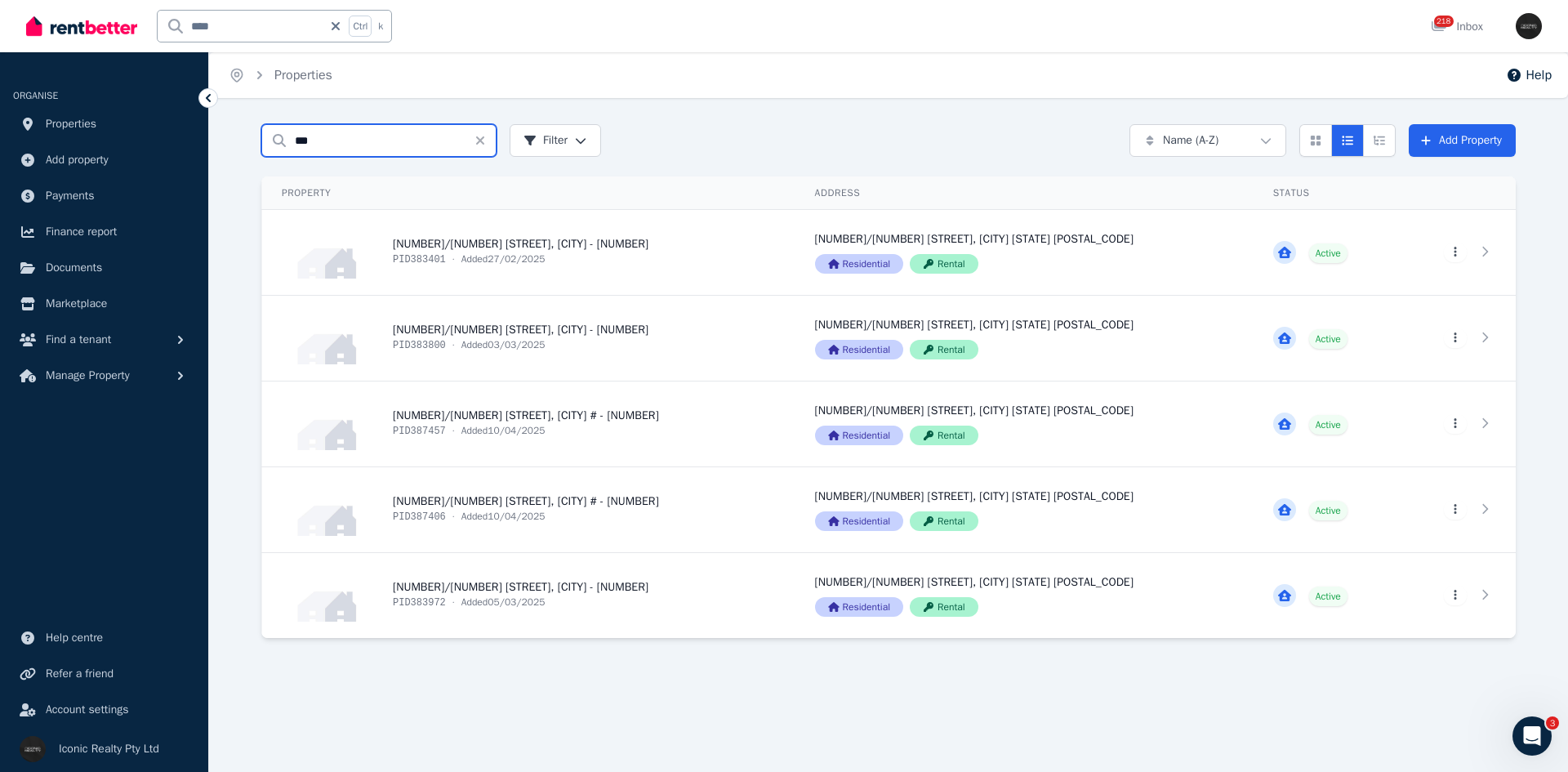 click on "***" at bounding box center [379, 141] 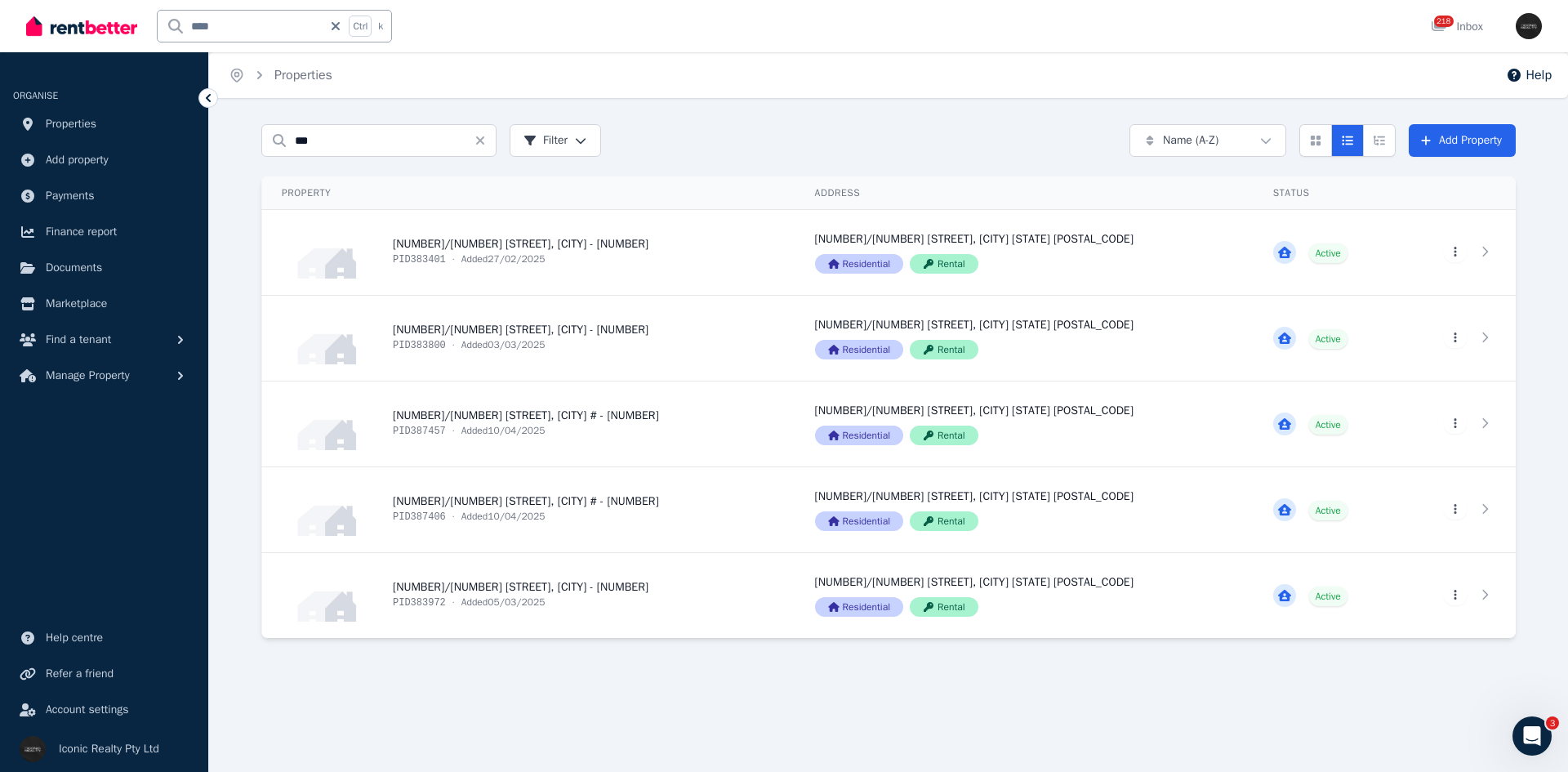 click on "Home Properties Help" at bounding box center (889, 75) 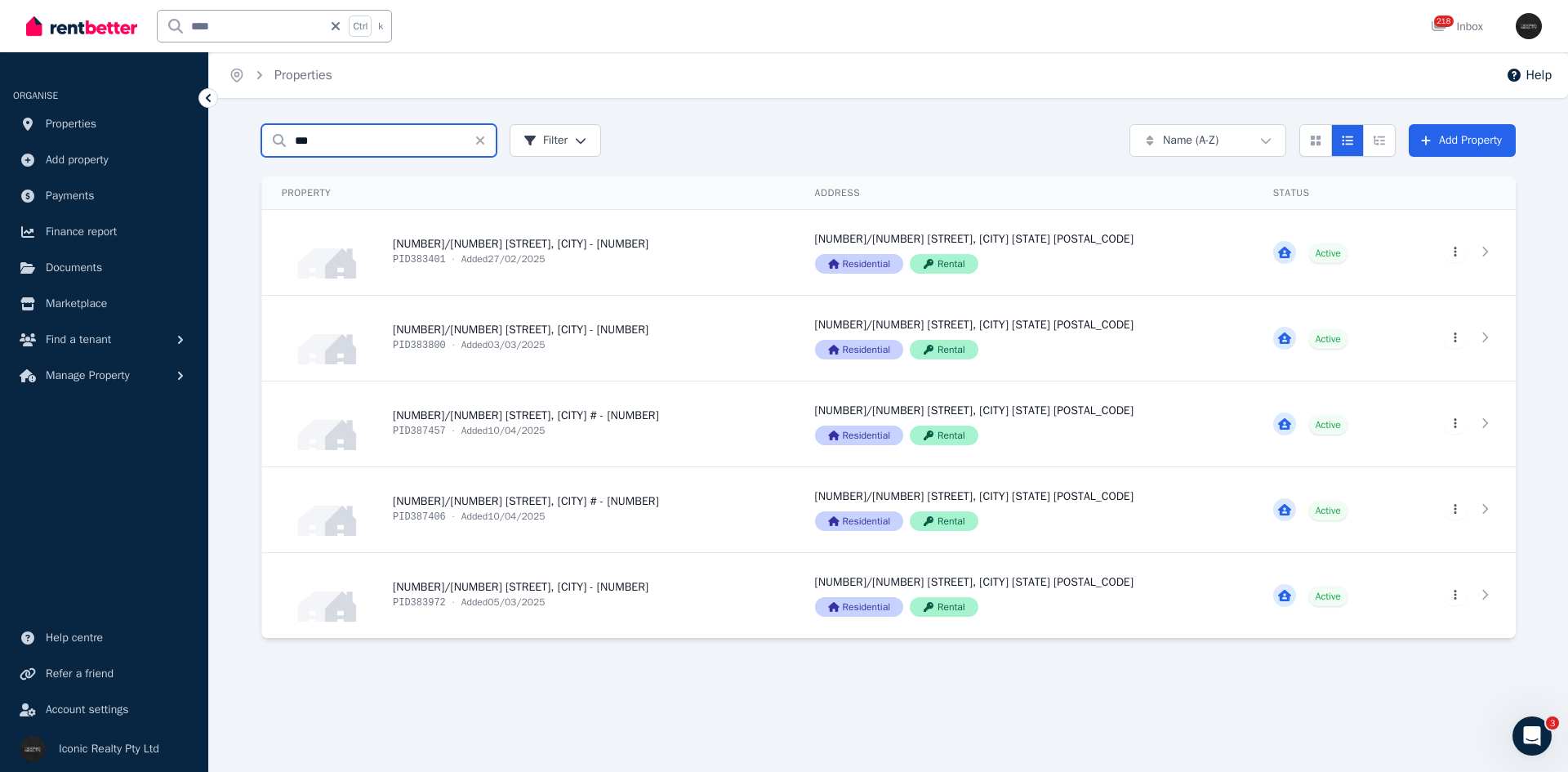 click on "***" at bounding box center (379, 141) 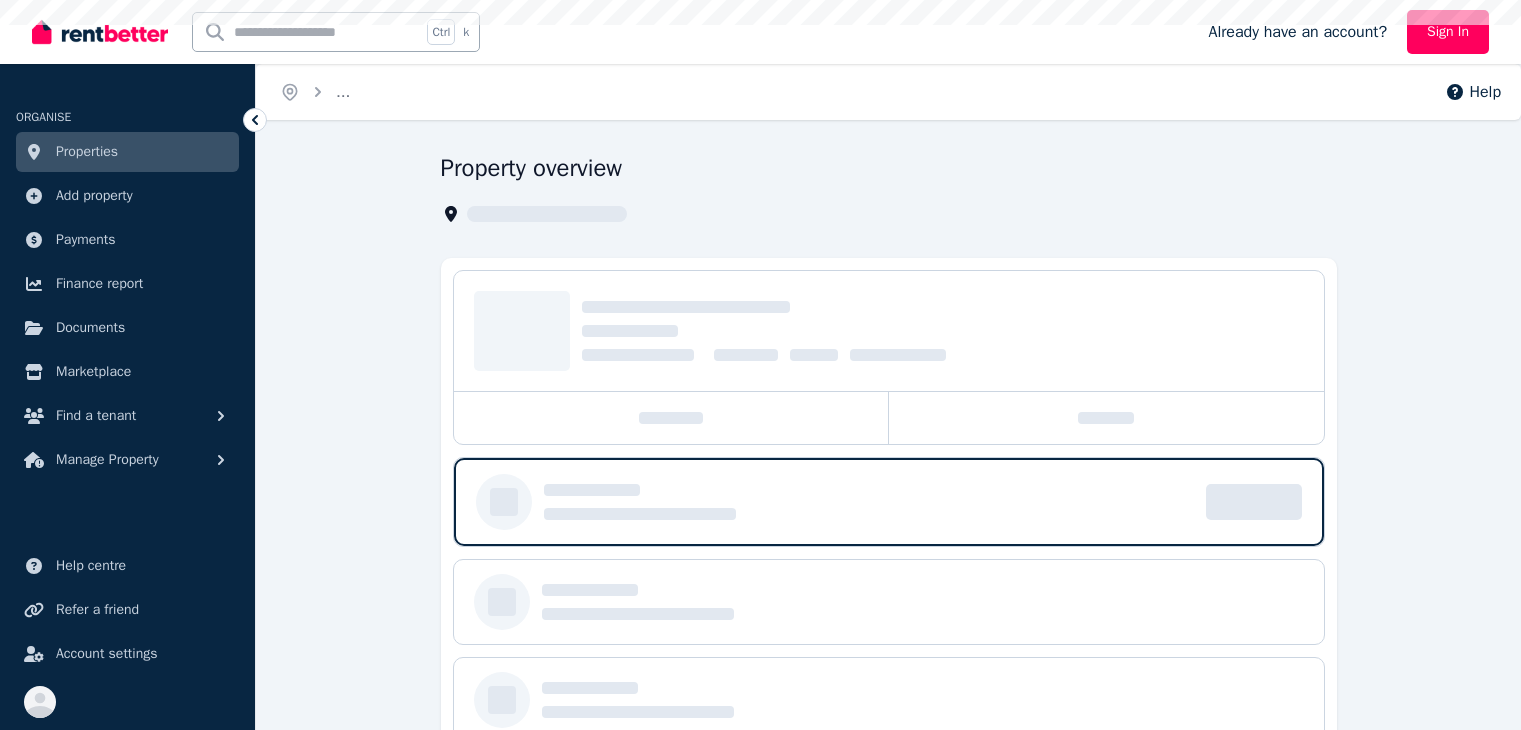 scroll, scrollTop: 0, scrollLeft: 0, axis: both 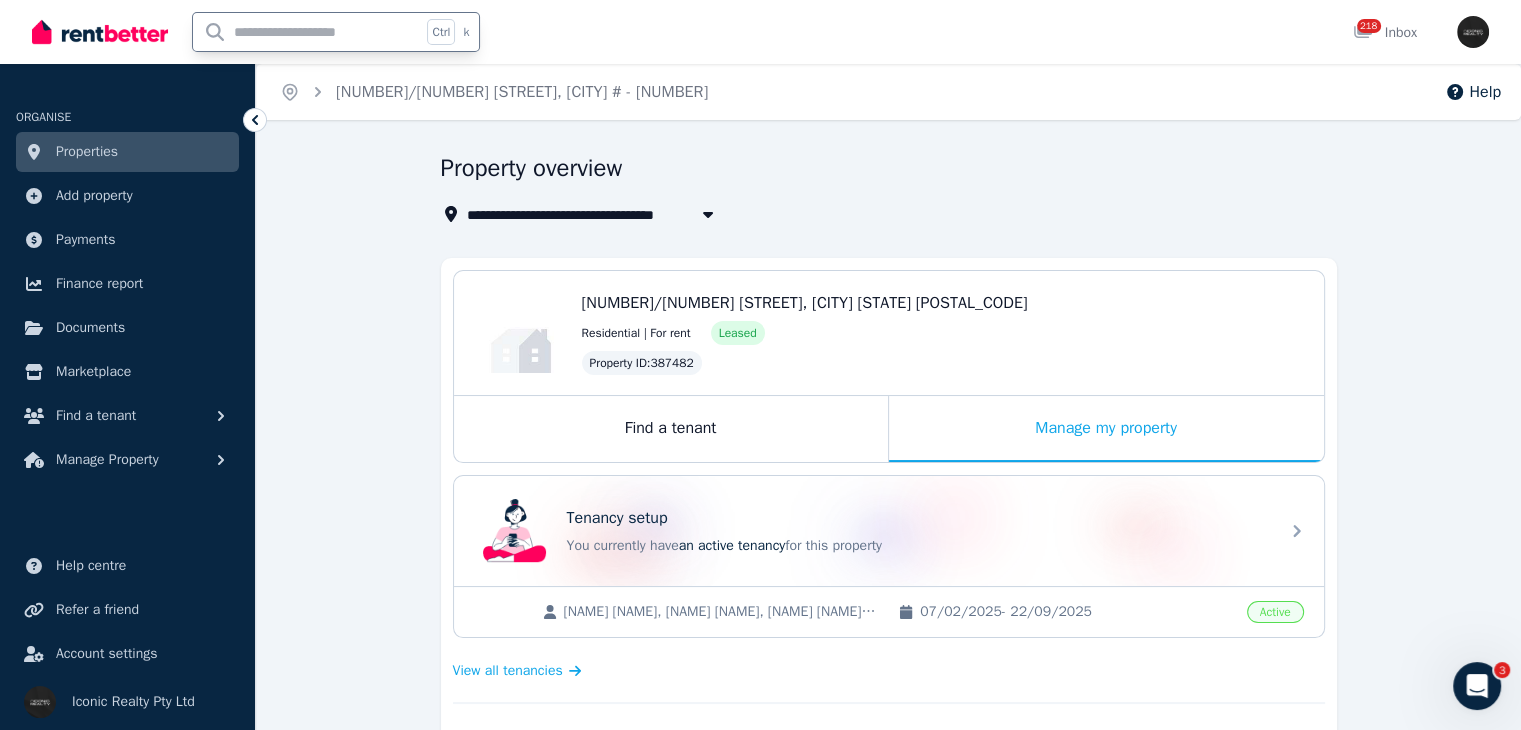 click at bounding box center (307, 32) 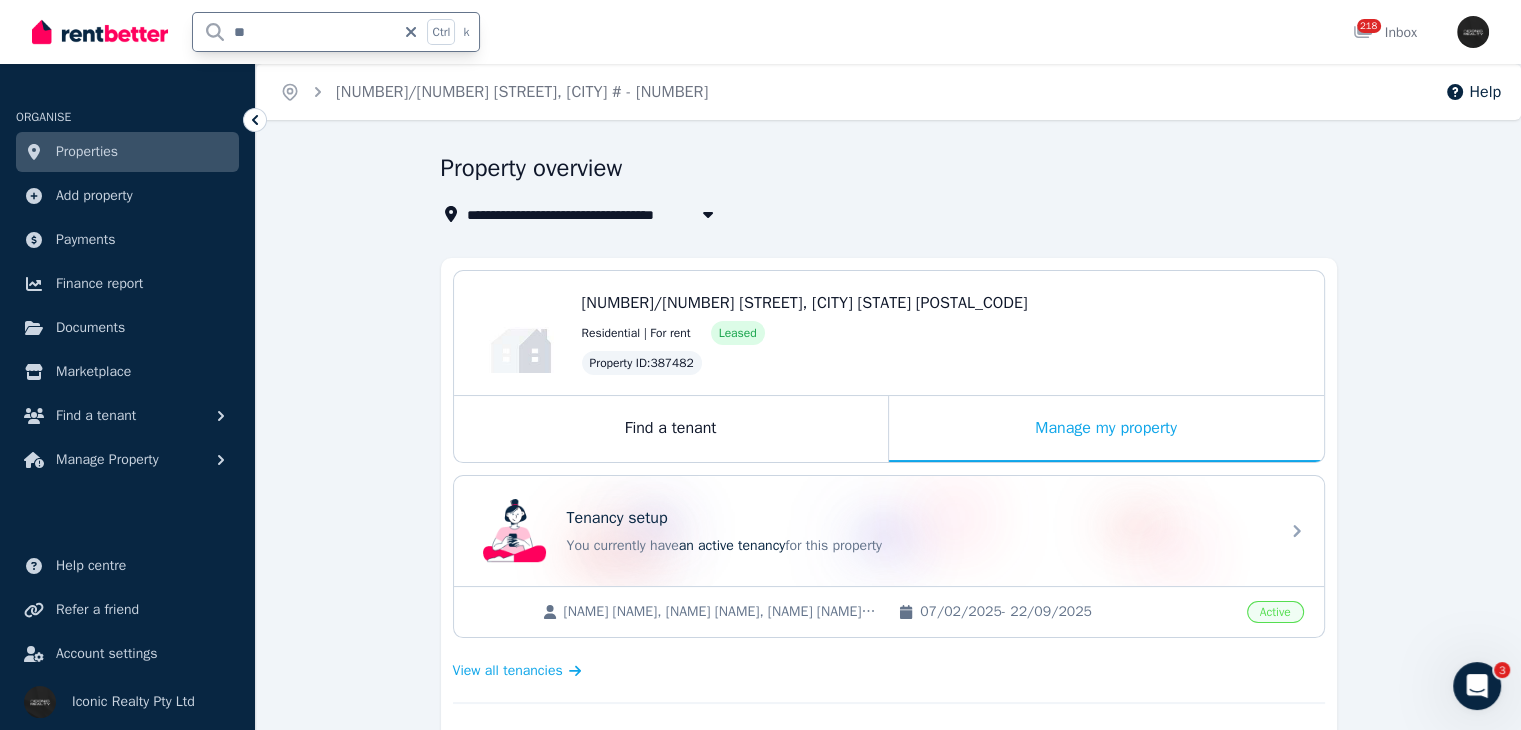 type on "***" 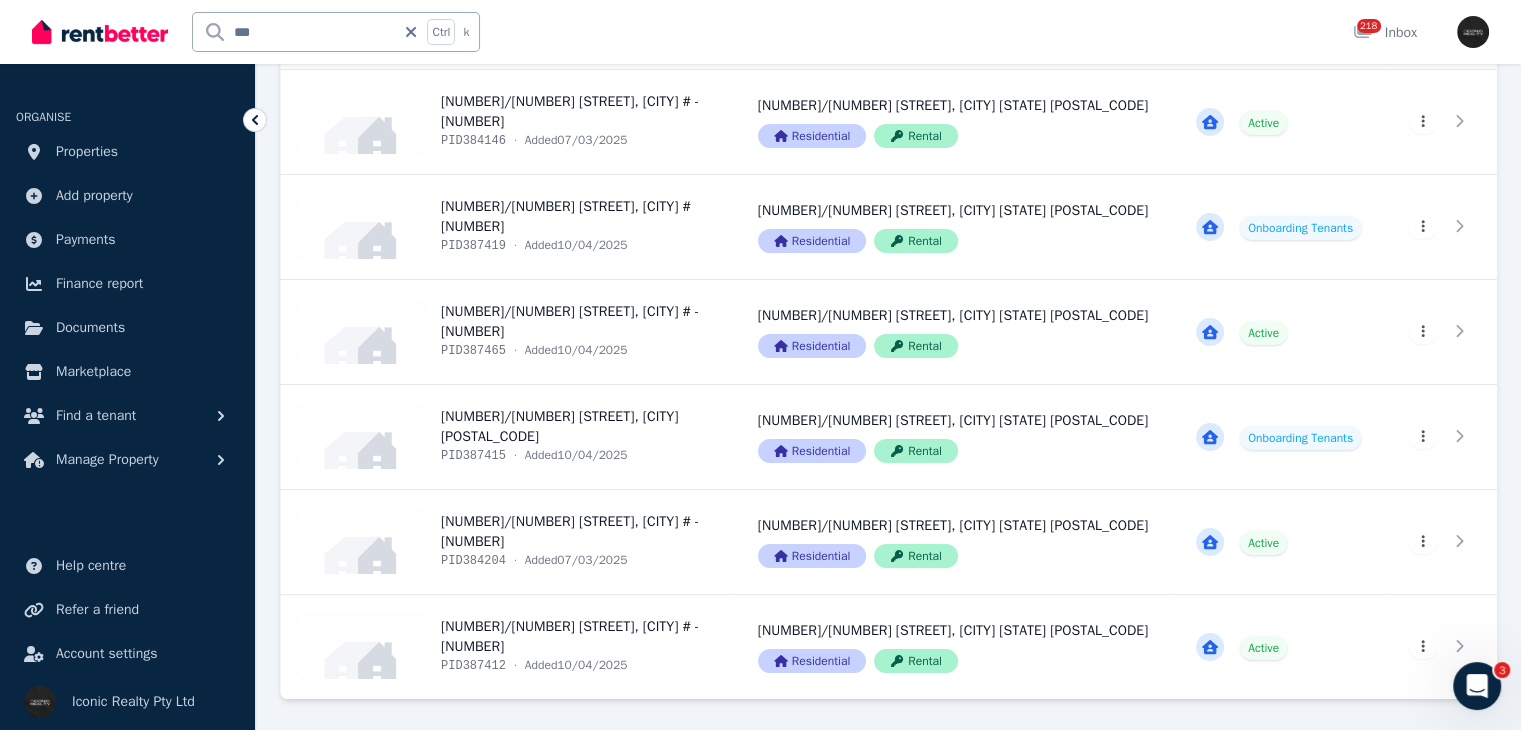 scroll, scrollTop: 247, scrollLeft: 0, axis: vertical 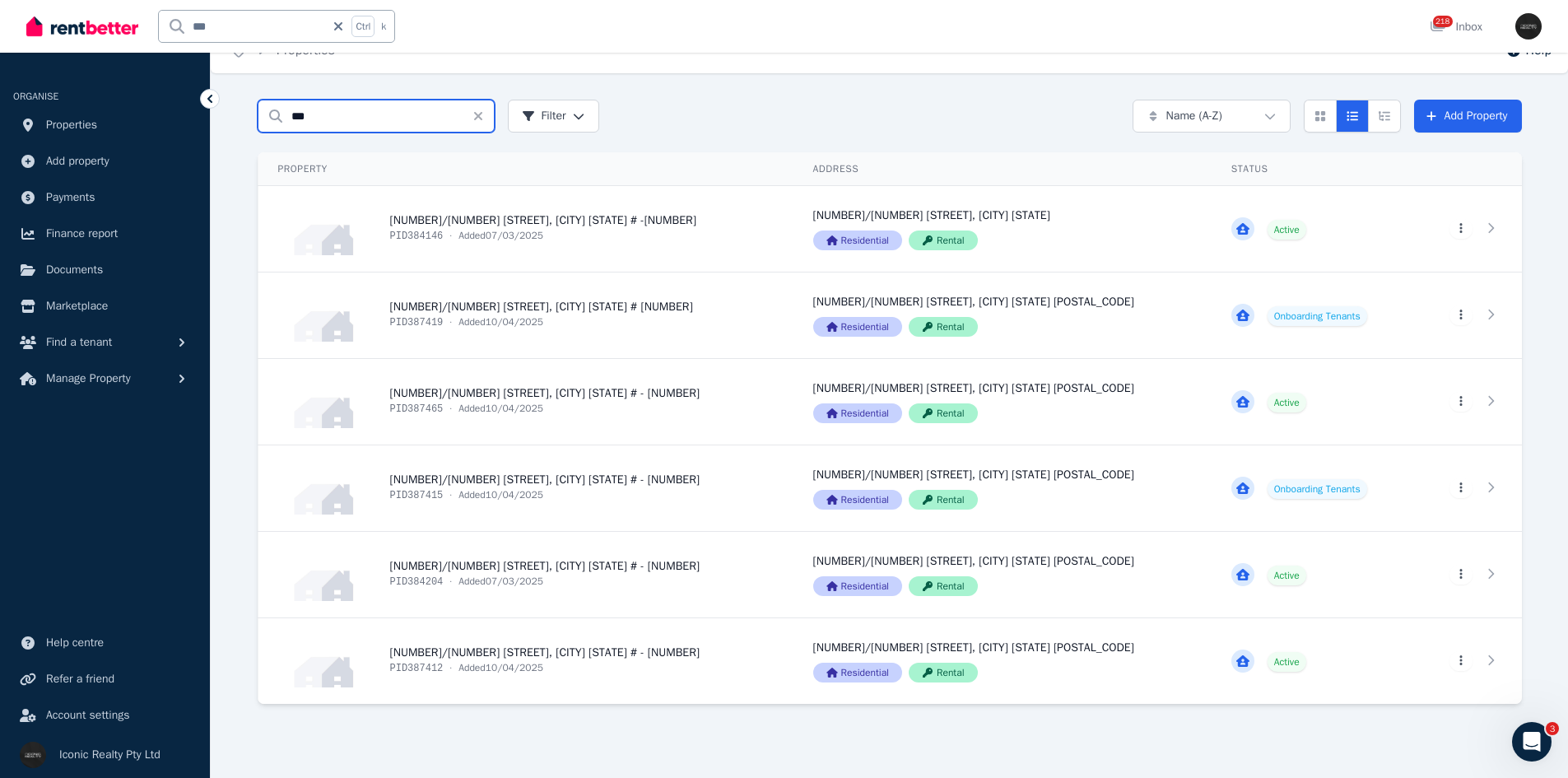 click on "***" at bounding box center (376, 116) 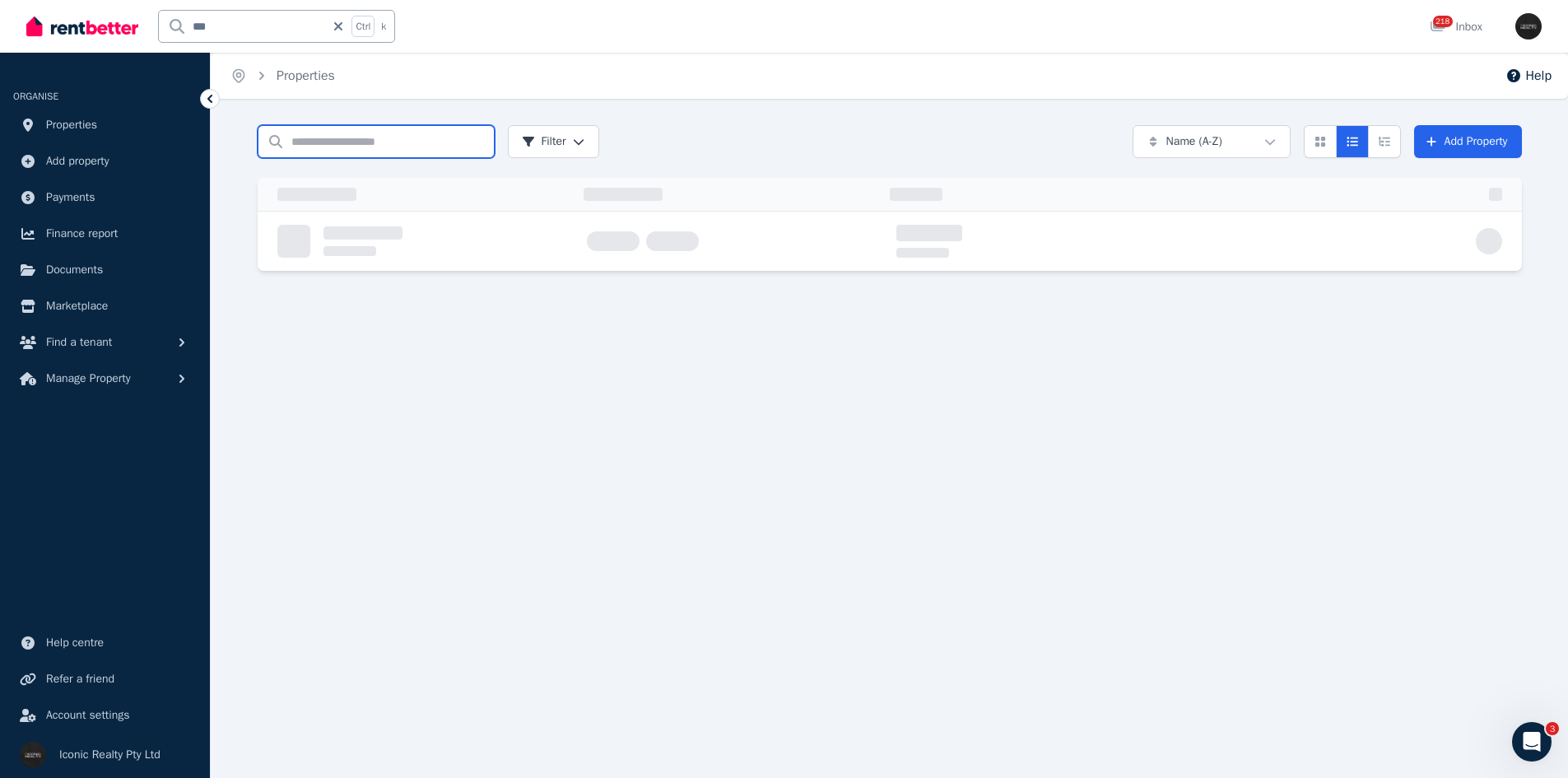 scroll, scrollTop: 0, scrollLeft: 0, axis: both 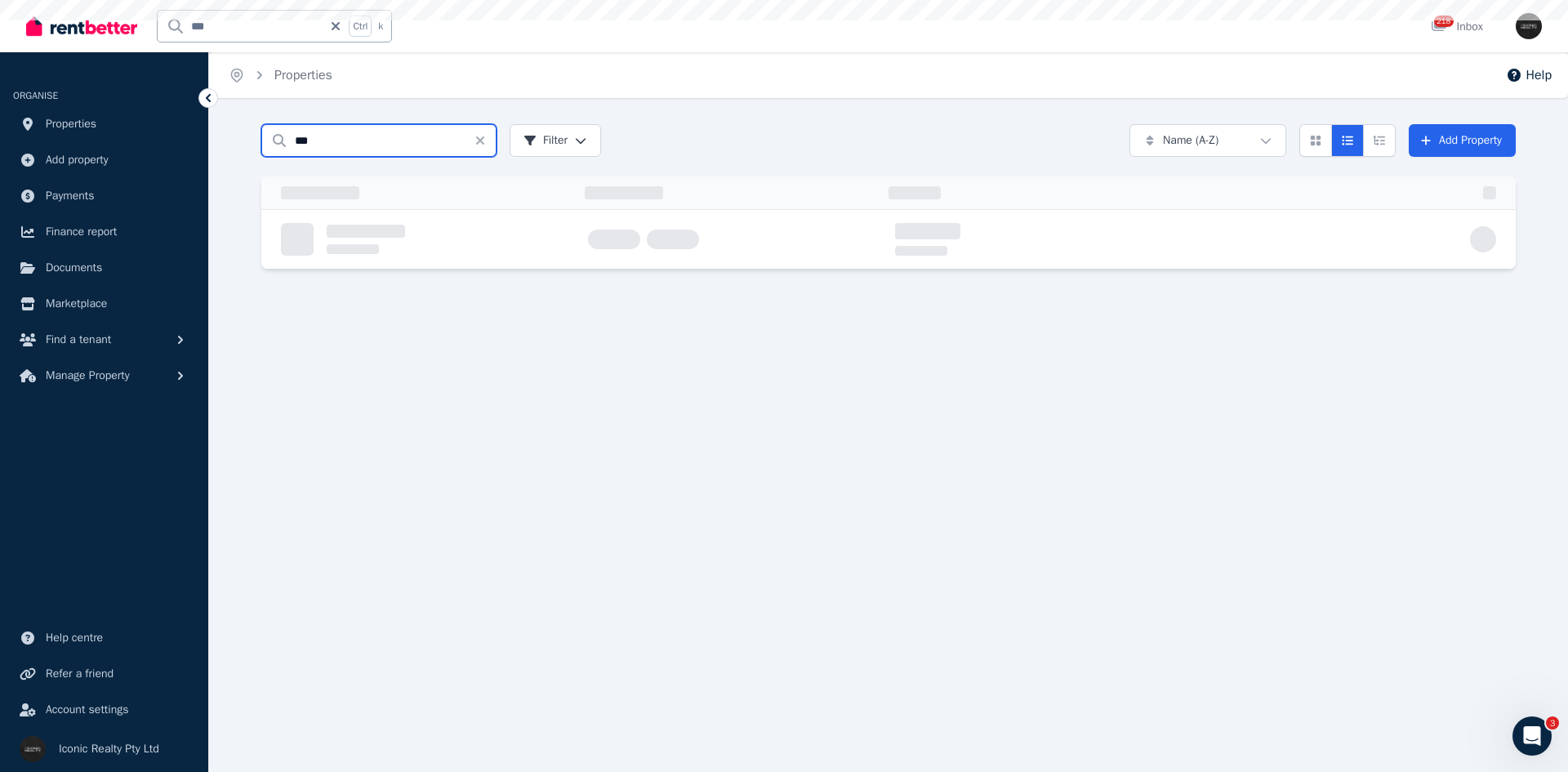 type on "***" 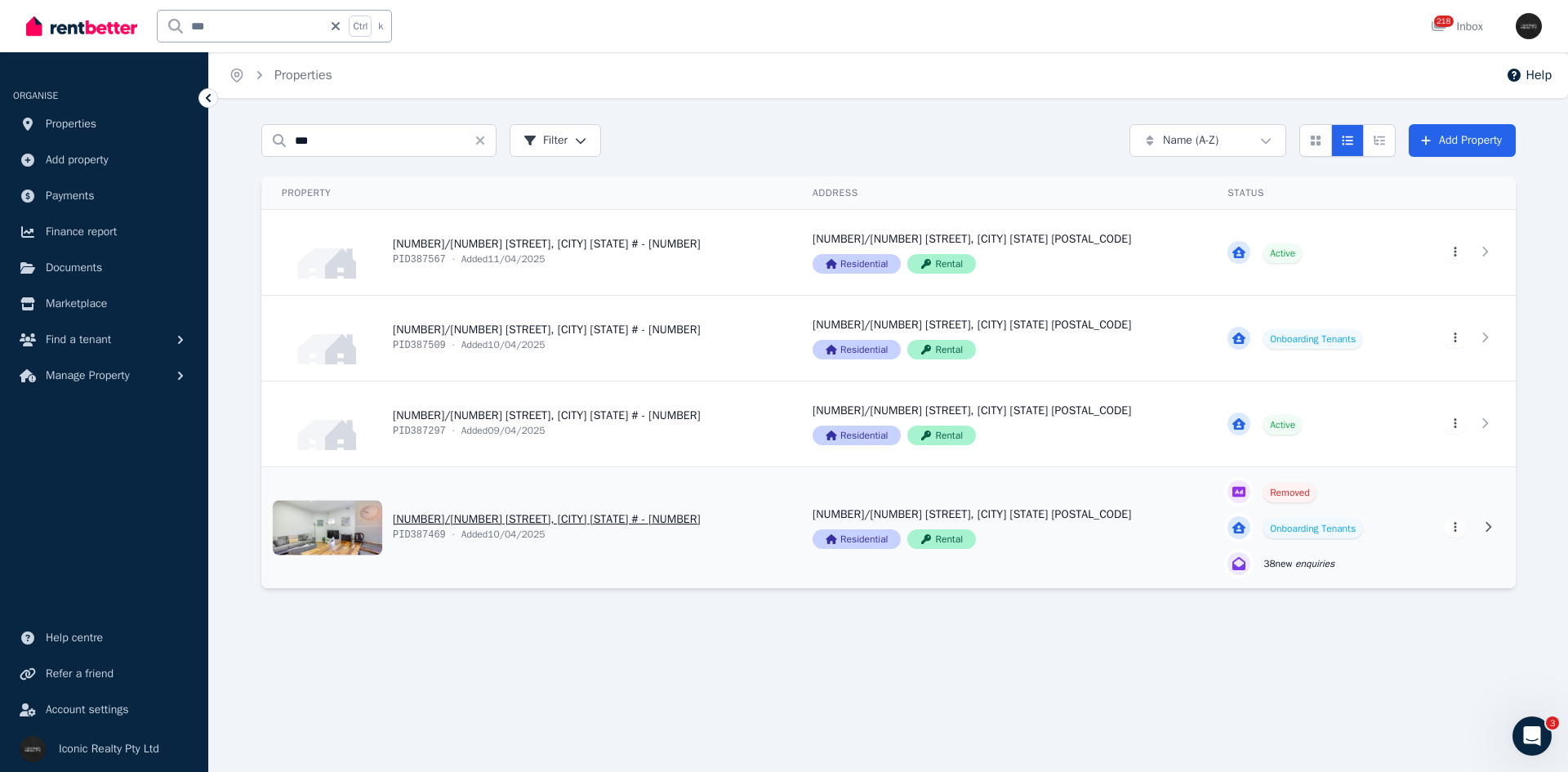 click on "View property details" at bounding box center [528, 528] 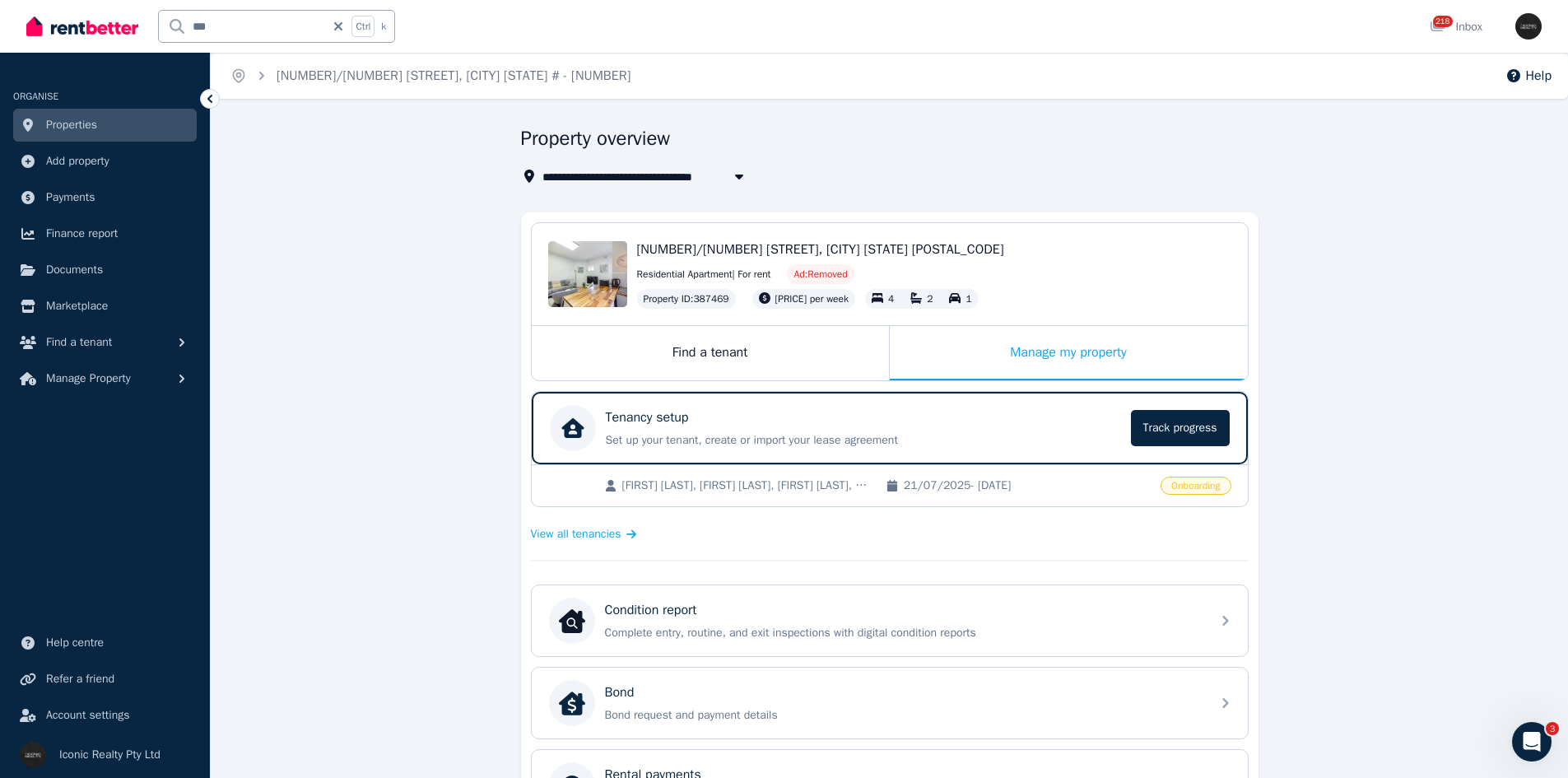 click on "**********" at bounding box center (889, 674) 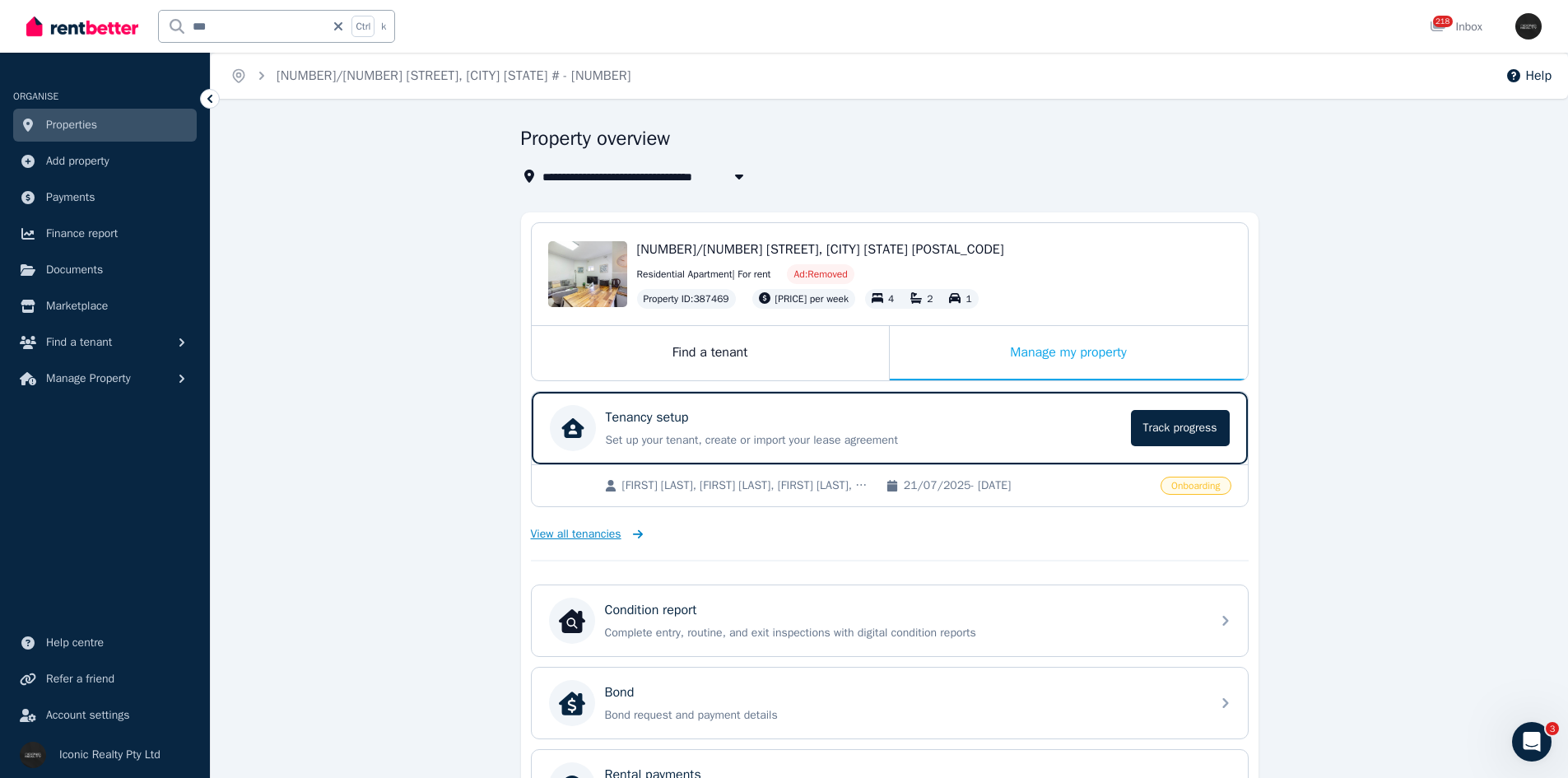 click on "View all tenancies" at bounding box center [576, 534] 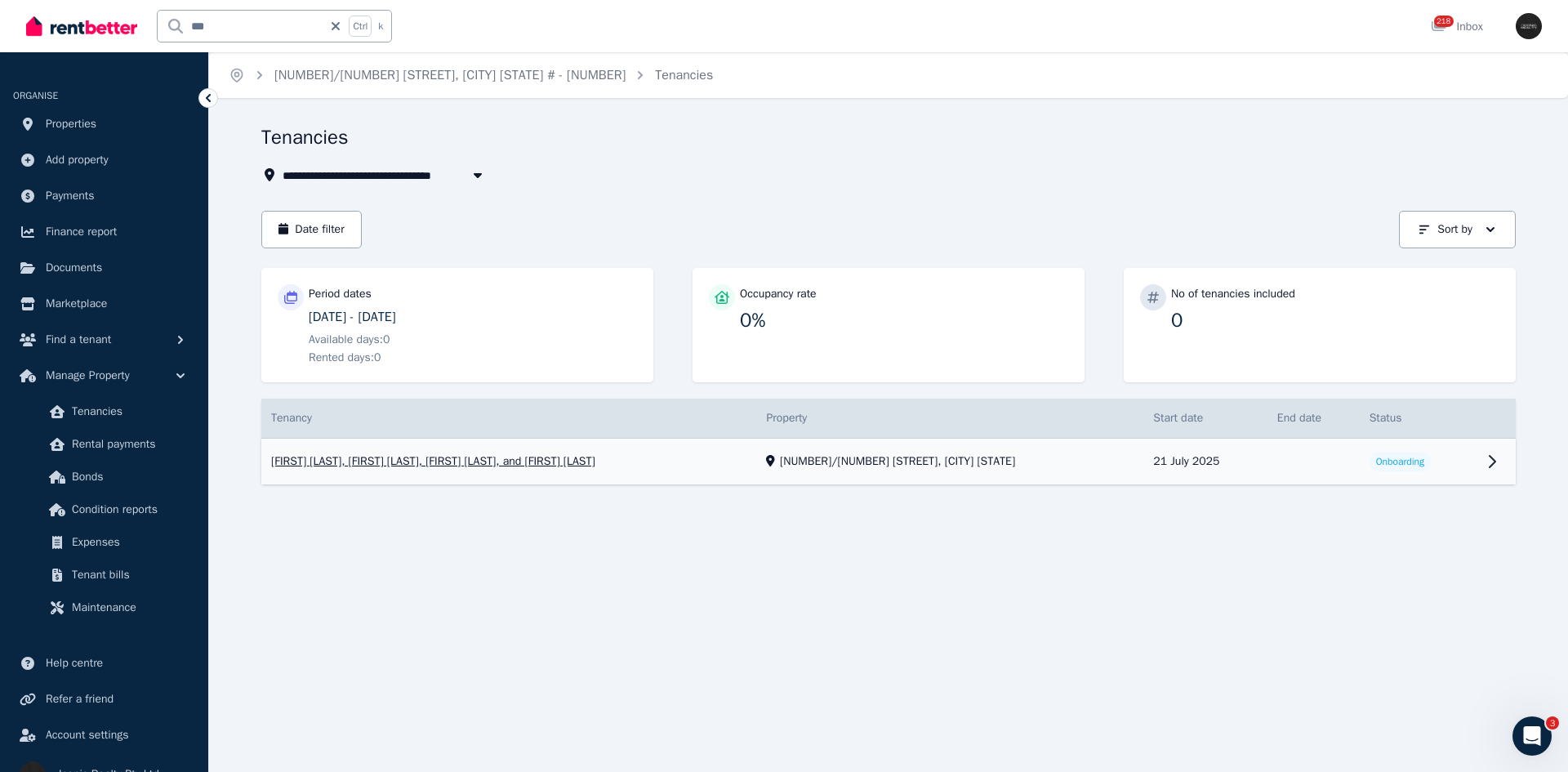 click on "View property details" at bounding box center [889, 462] 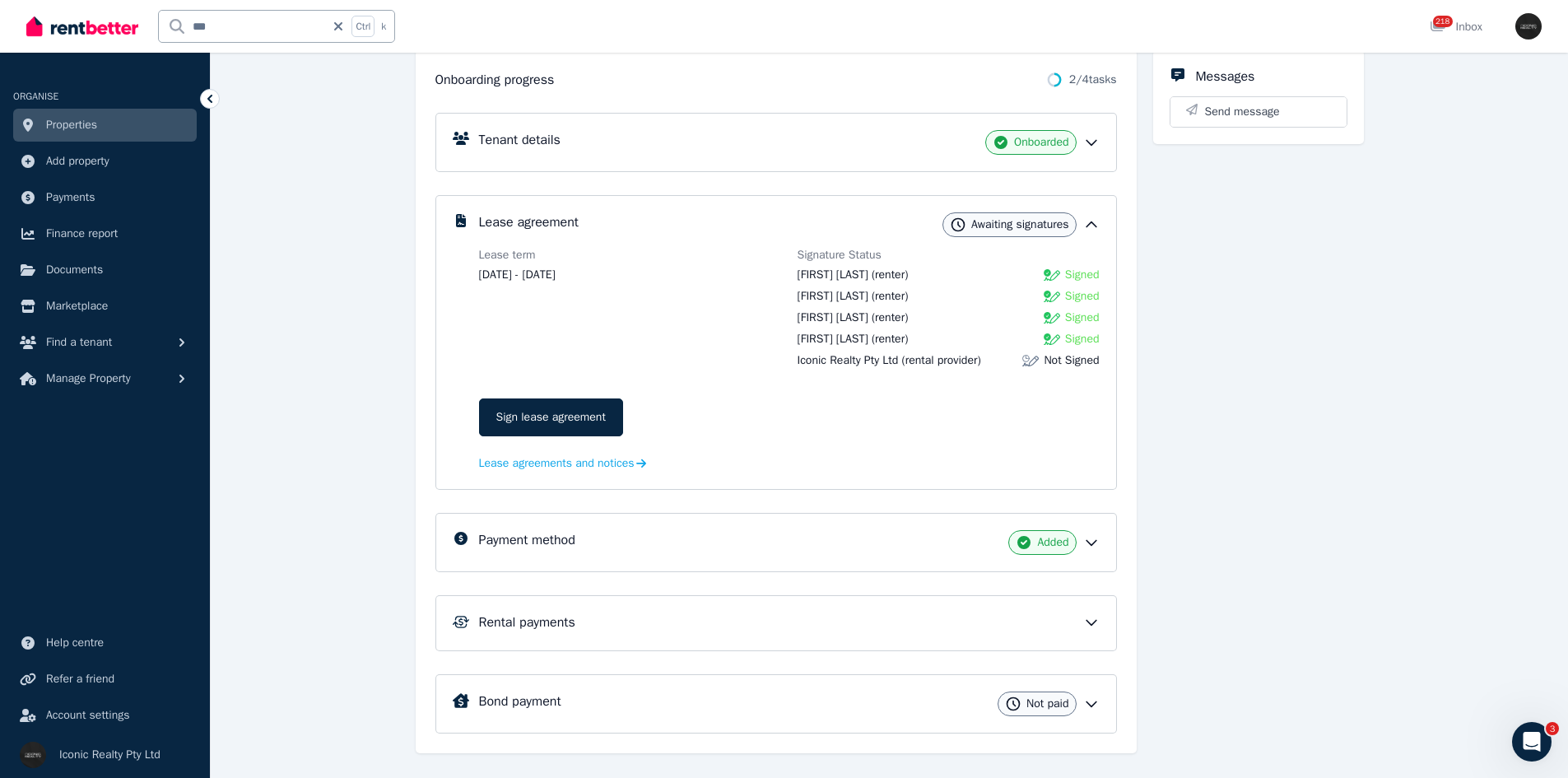 scroll, scrollTop: 220, scrollLeft: 0, axis: vertical 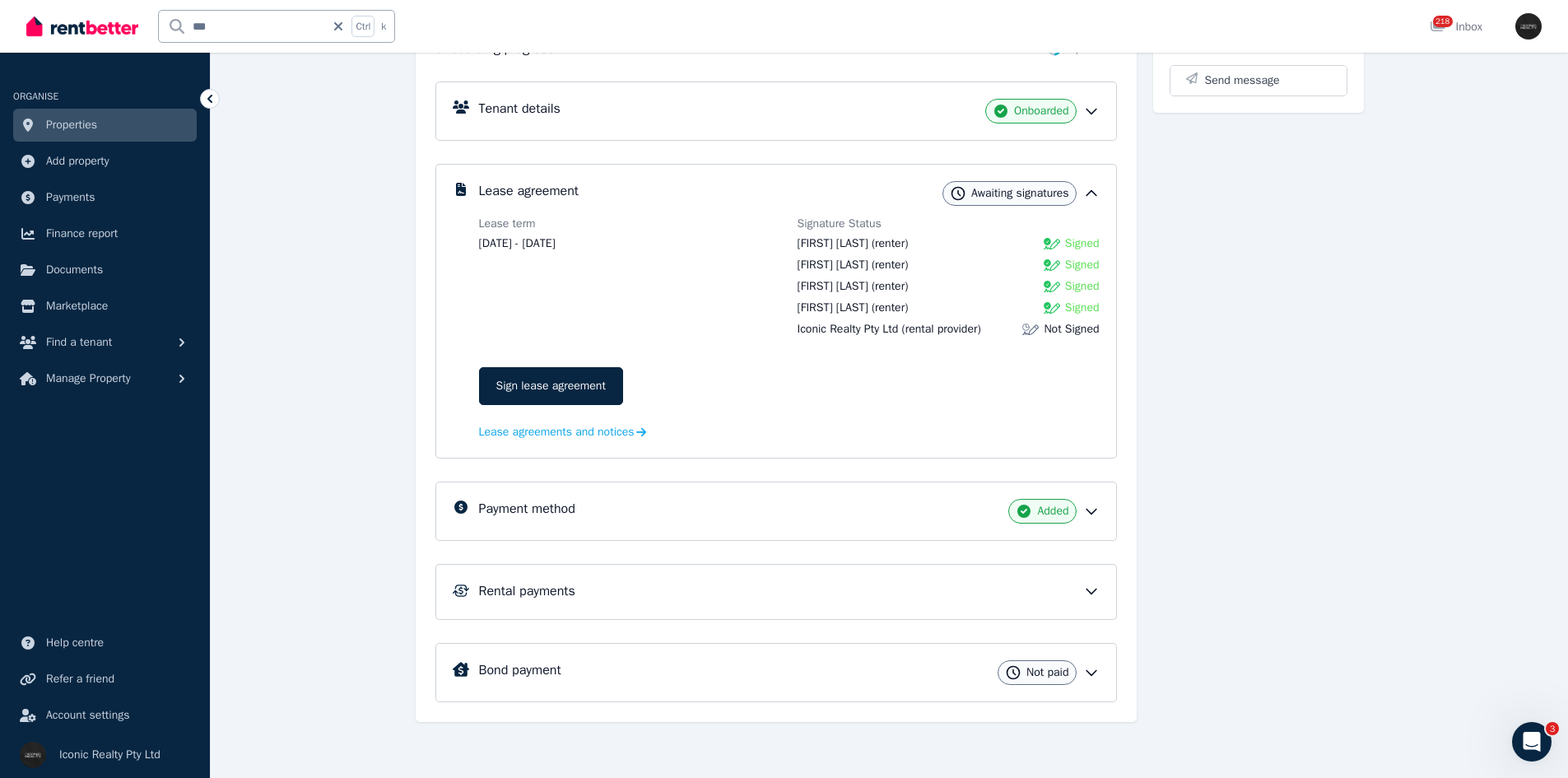 click on "Payment method Added" at bounding box center (789, 511) 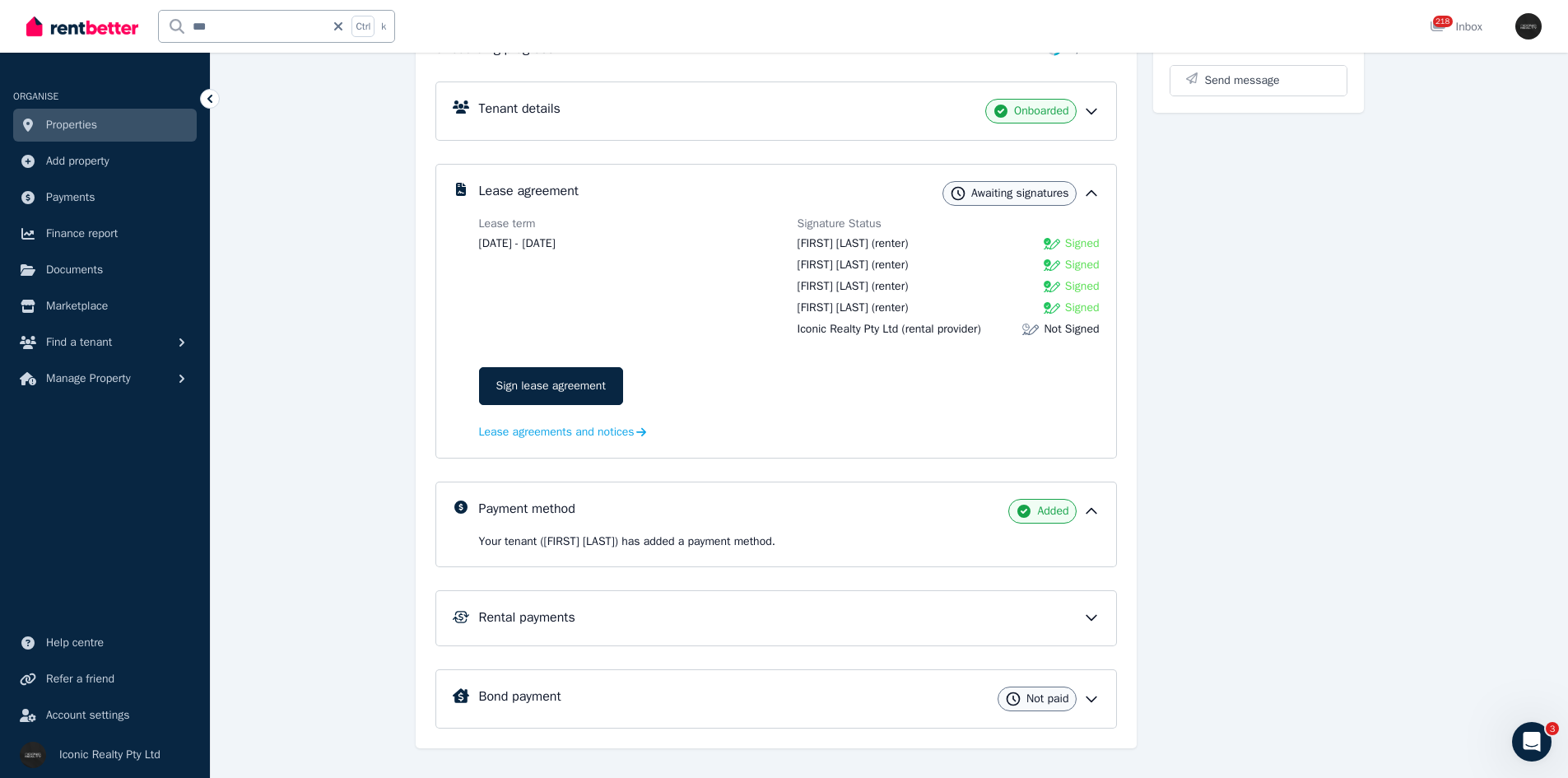 click on "Payment method Added" at bounding box center [789, 511] 